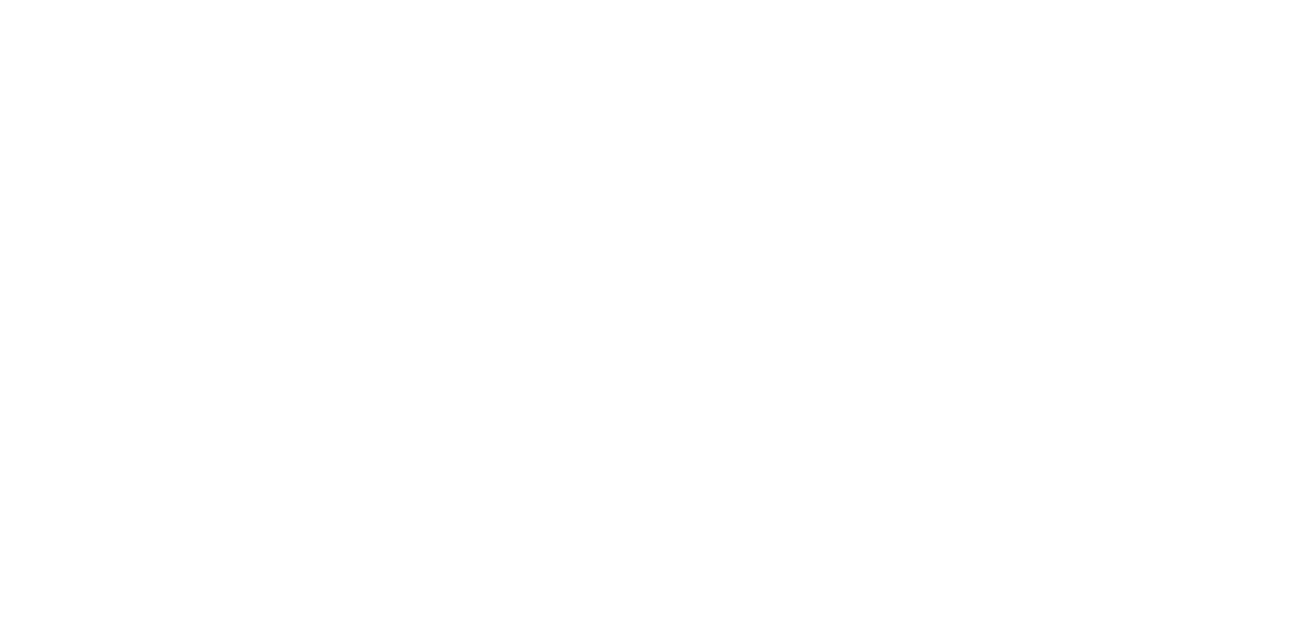 scroll, scrollTop: 0, scrollLeft: 0, axis: both 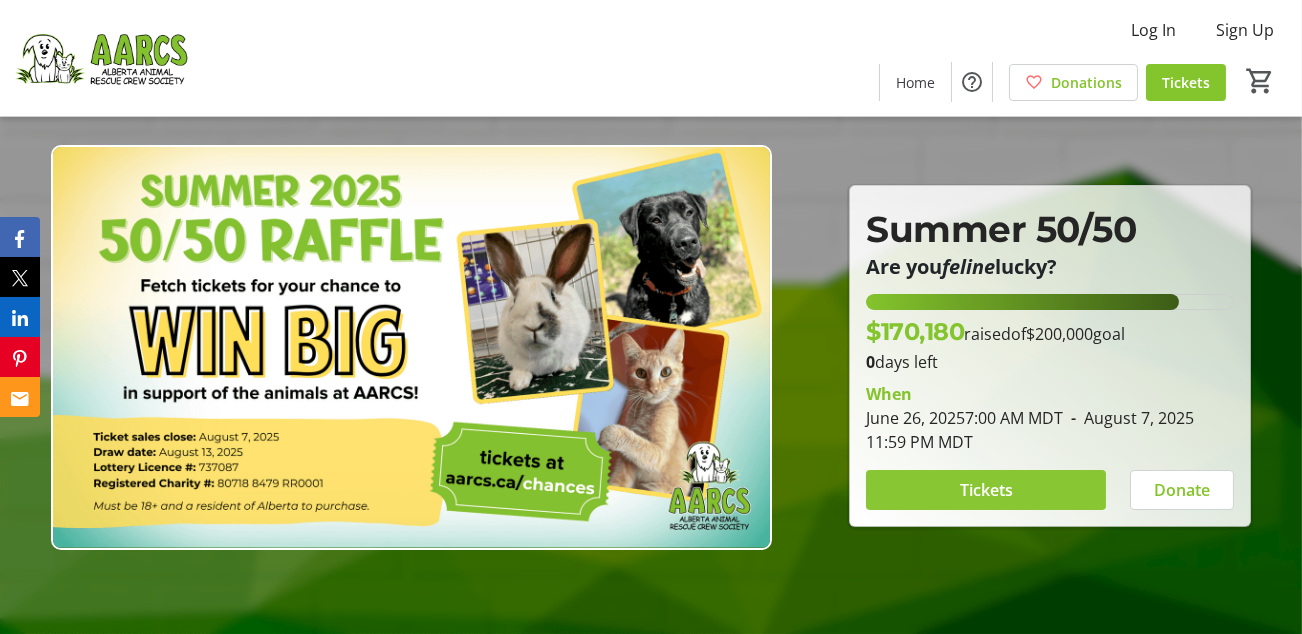 click on "Tickets" at bounding box center (986, 490) 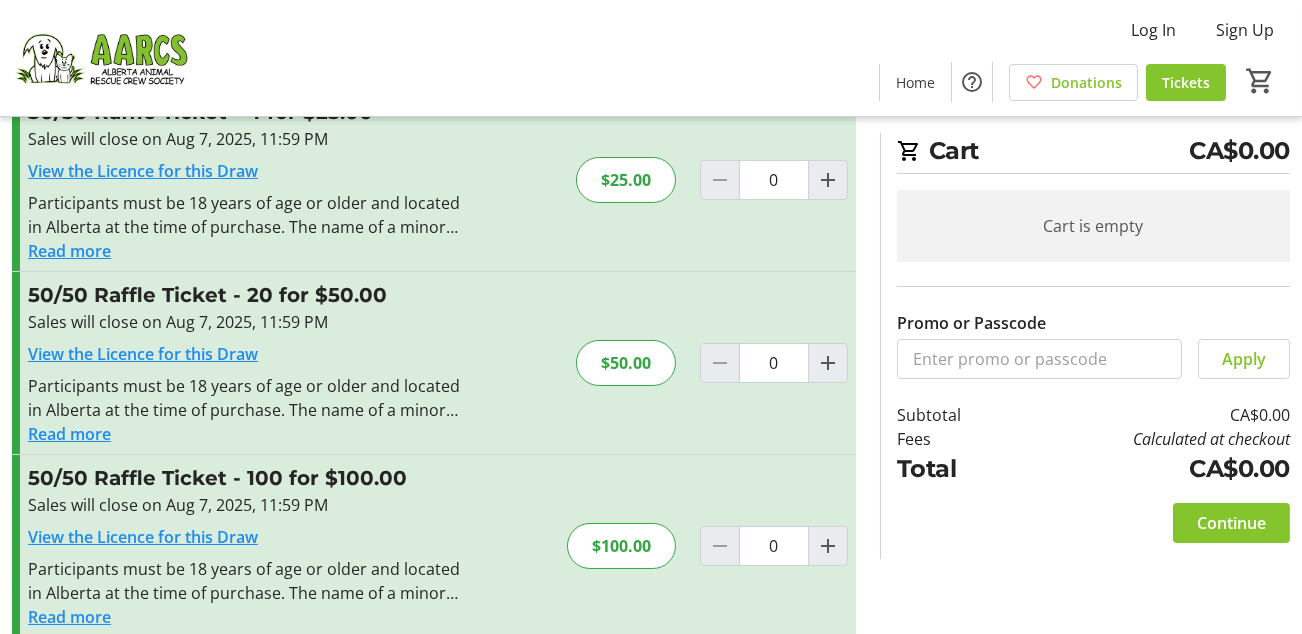scroll, scrollTop: 284, scrollLeft: 0, axis: vertical 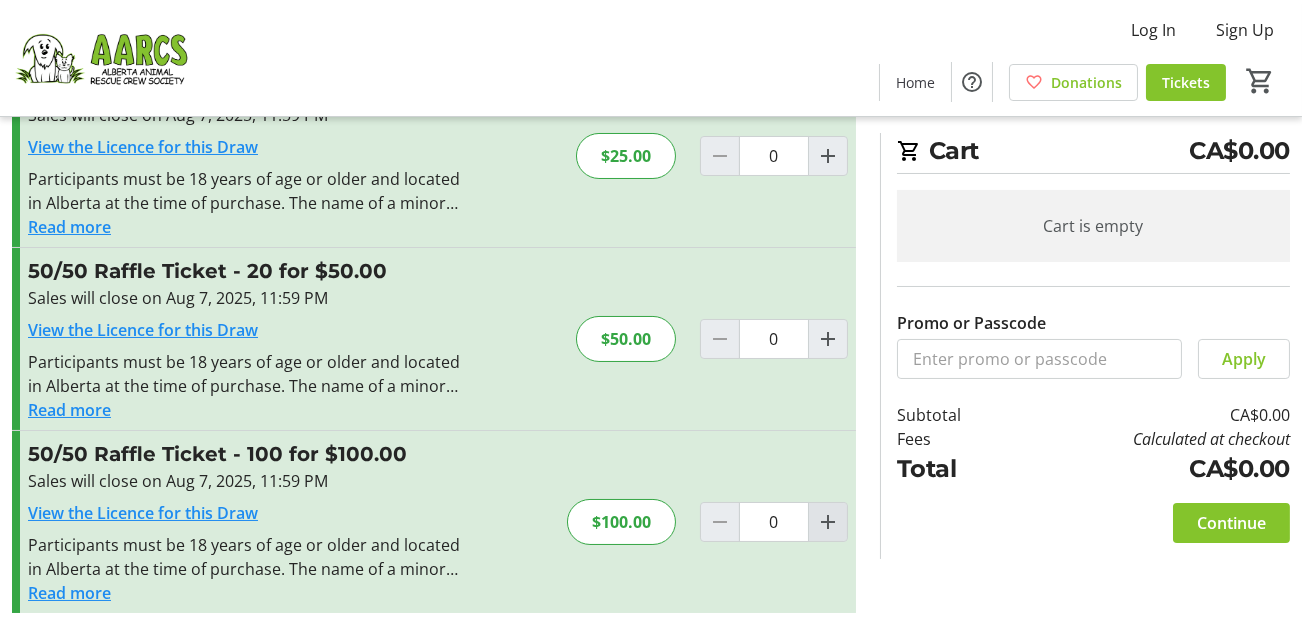 click 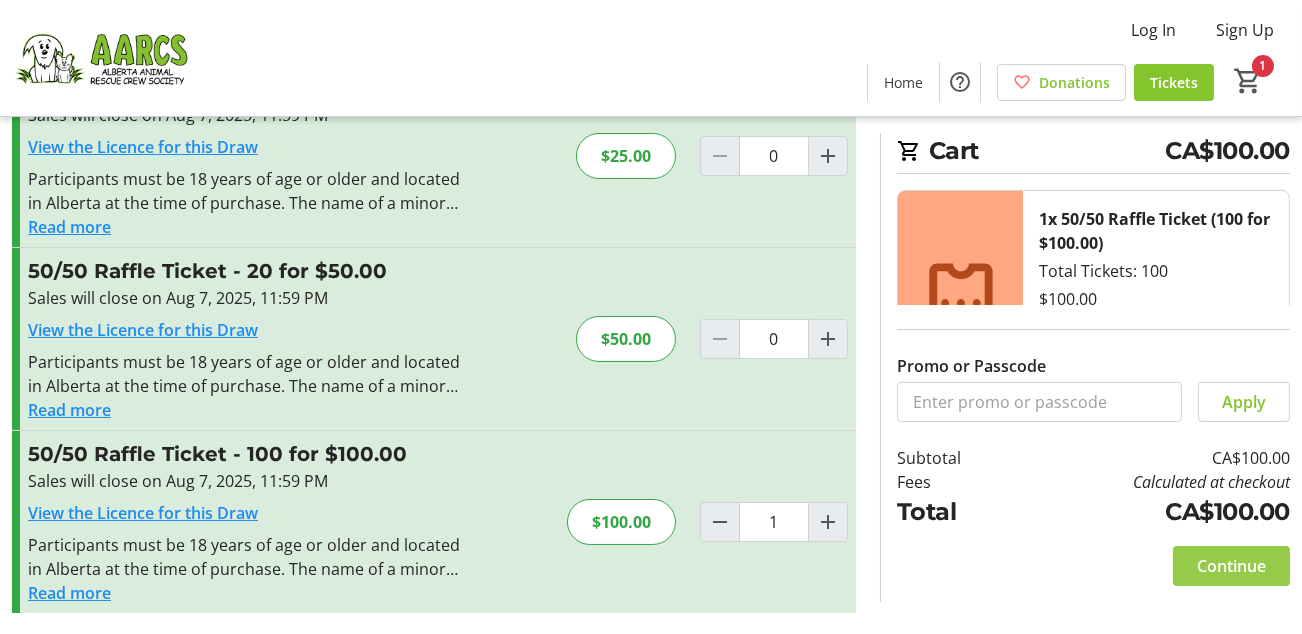 click on "Continue" 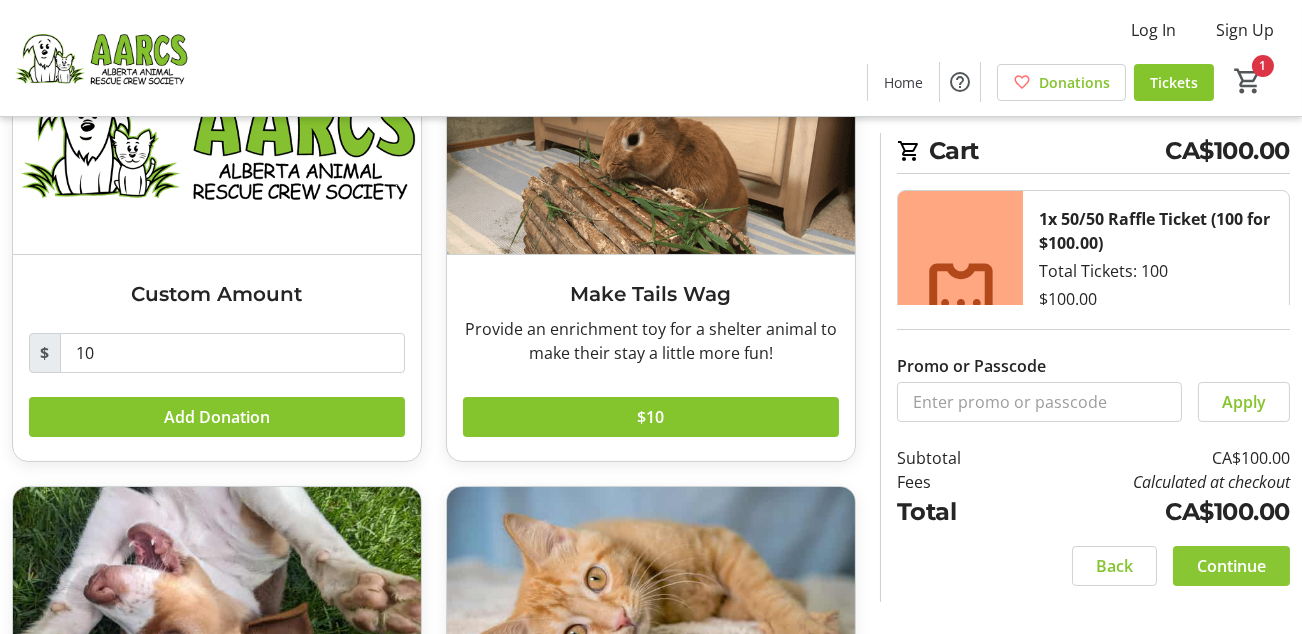 scroll, scrollTop: 212, scrollLeft: 0, axis: vertical 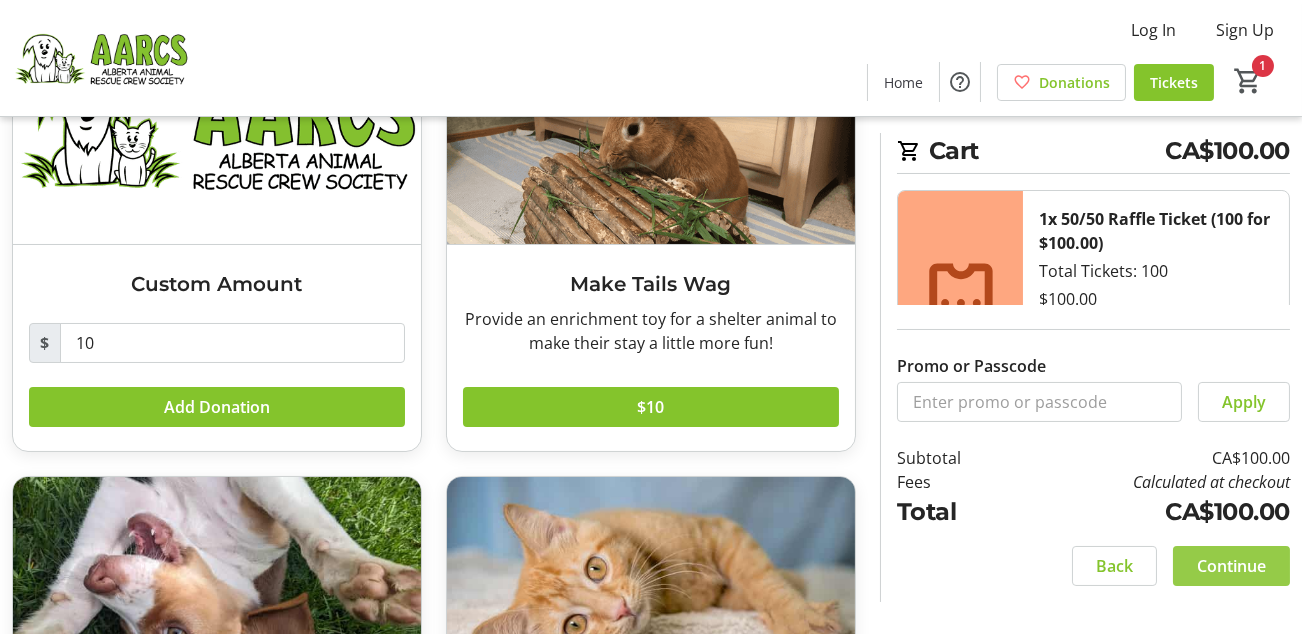 click on "Continue" 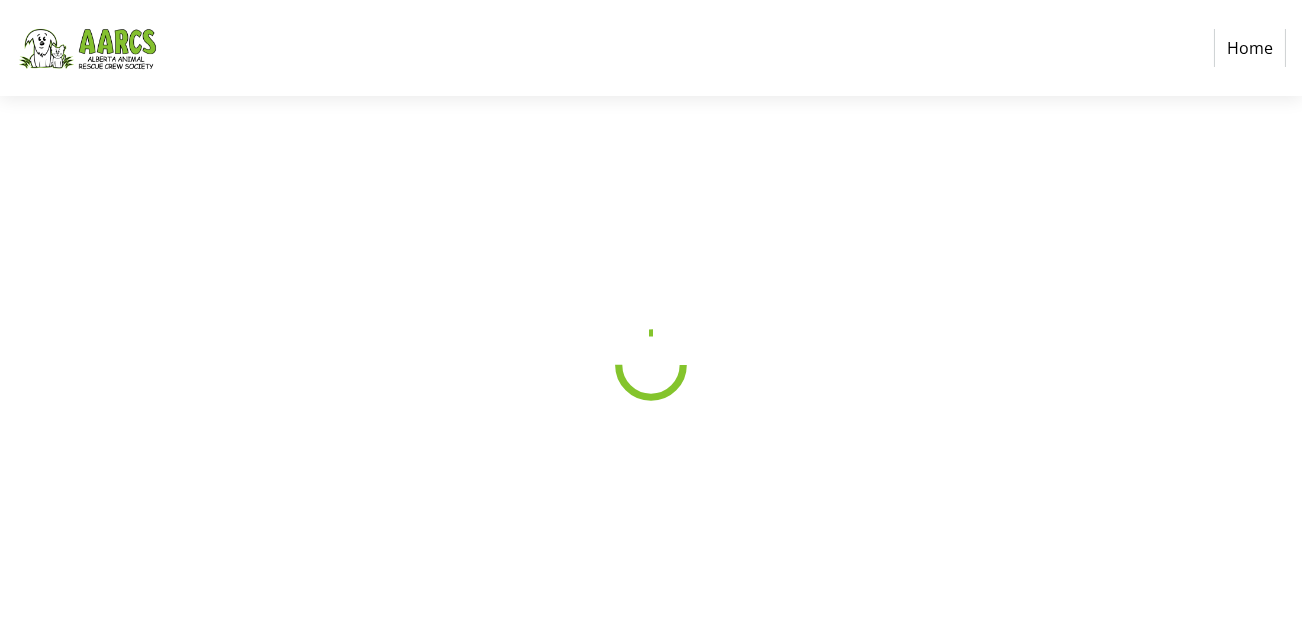scroll, scrollTop: 0, scrollLeft: 0, axis: both 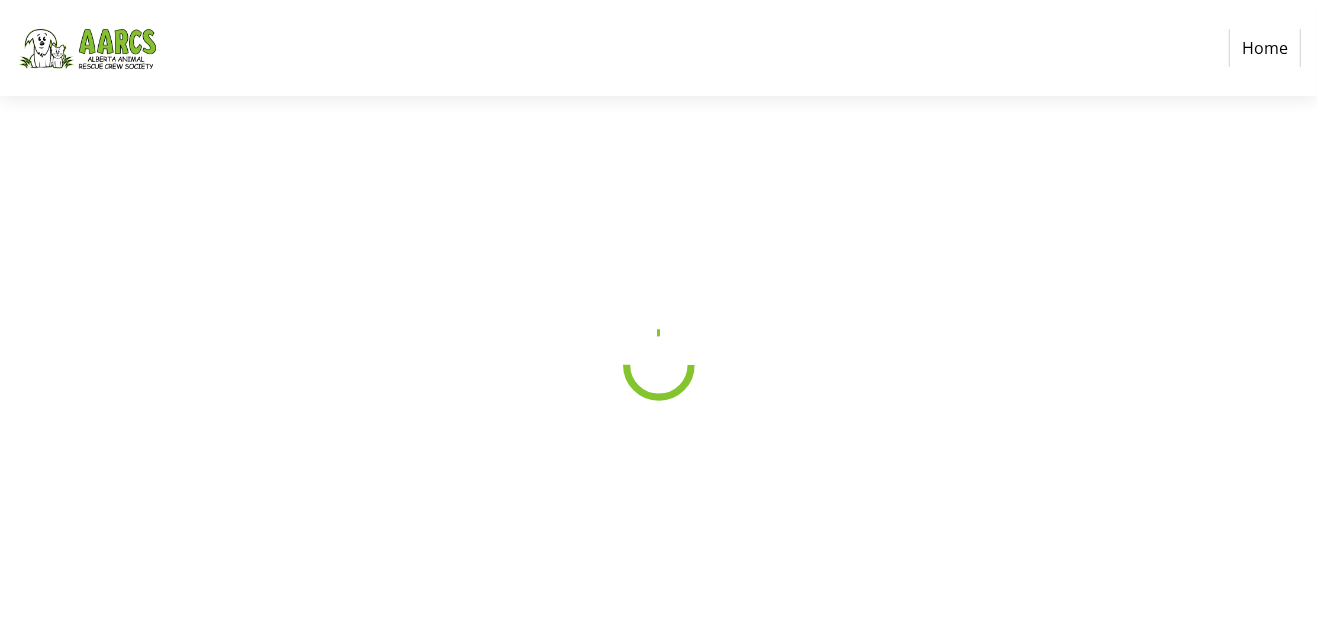 select on "CA" 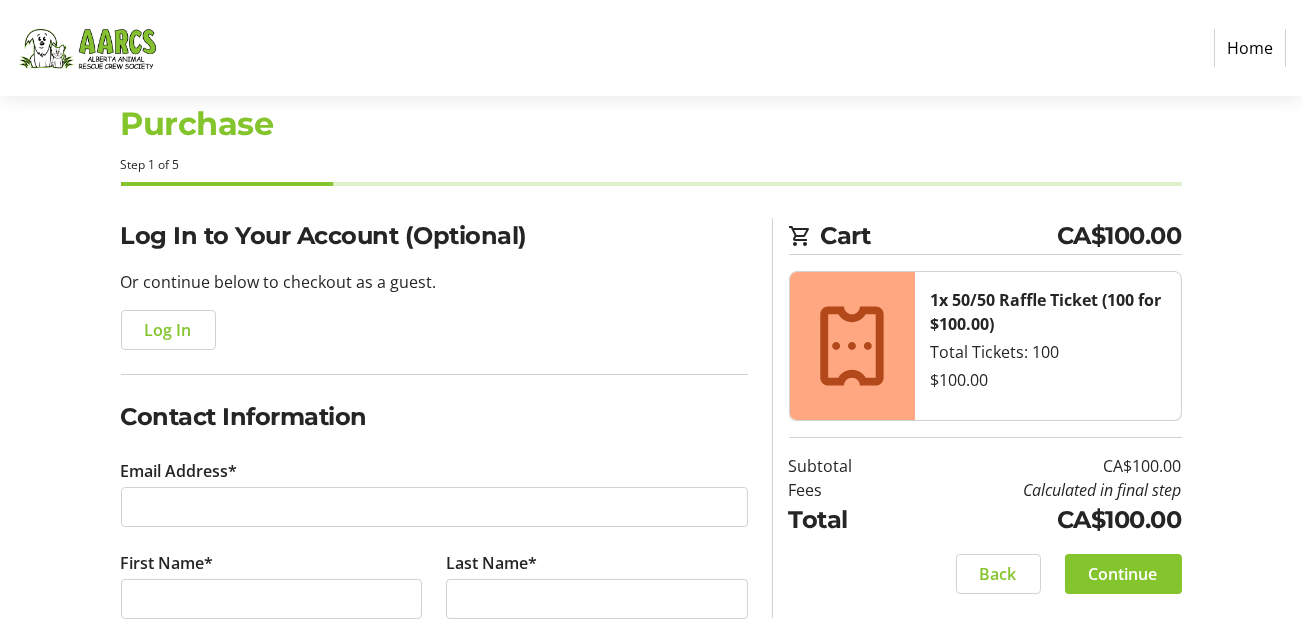 scroll, scrollTop: 47, scrollLeft: 0, axis: vertical 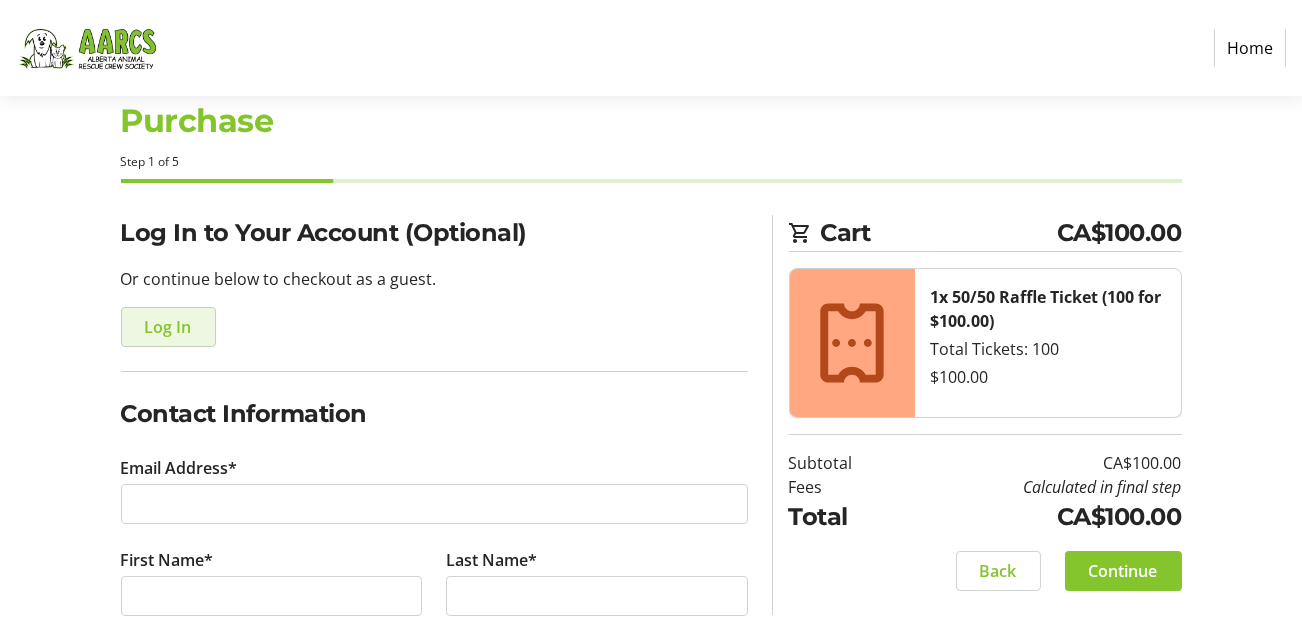 click on "Log In" 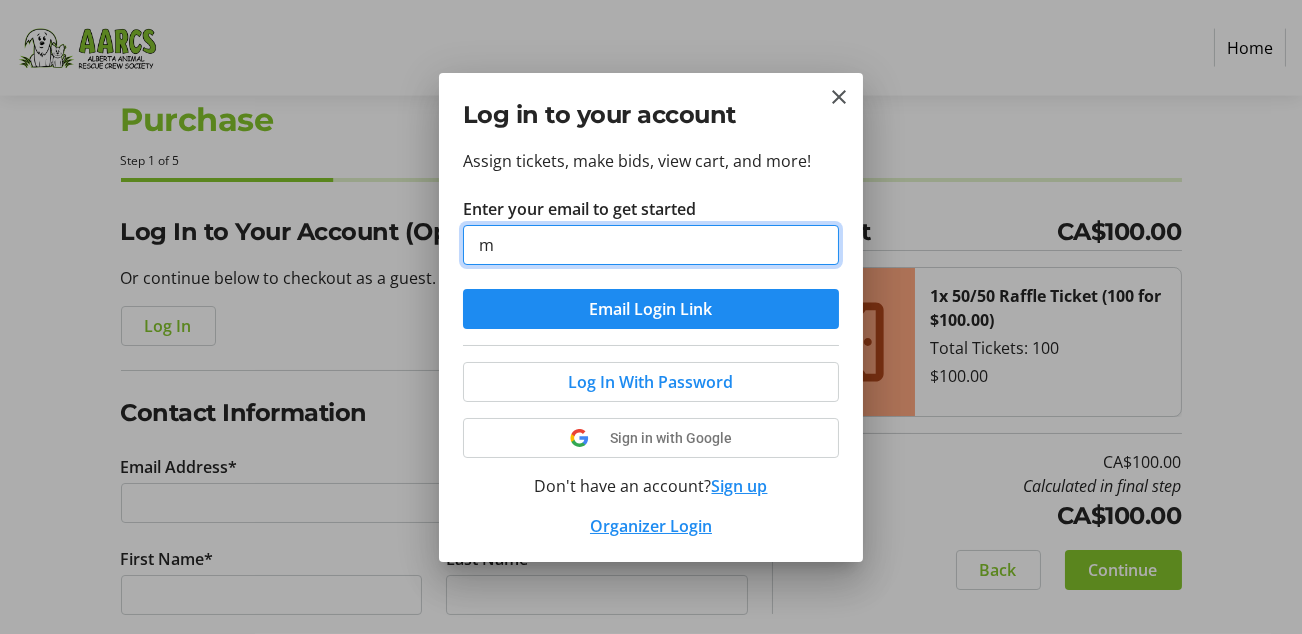 type on "[EMAIL]" 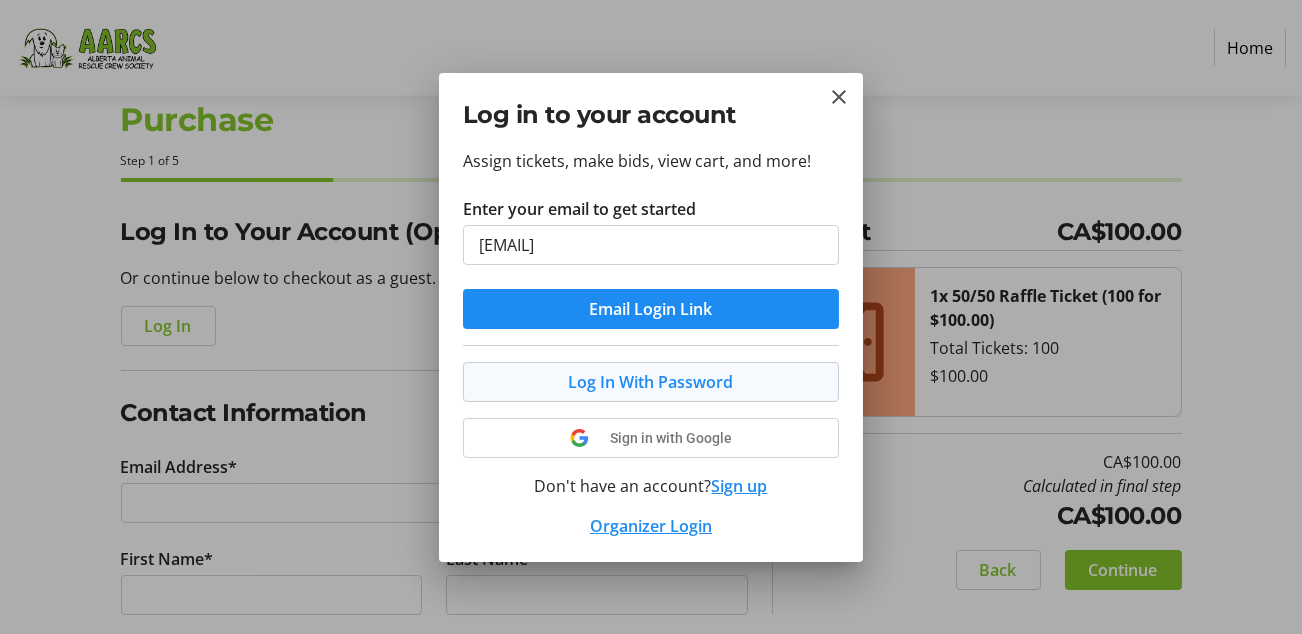 click on "Log In With Password" at bounding box center (651, 382) 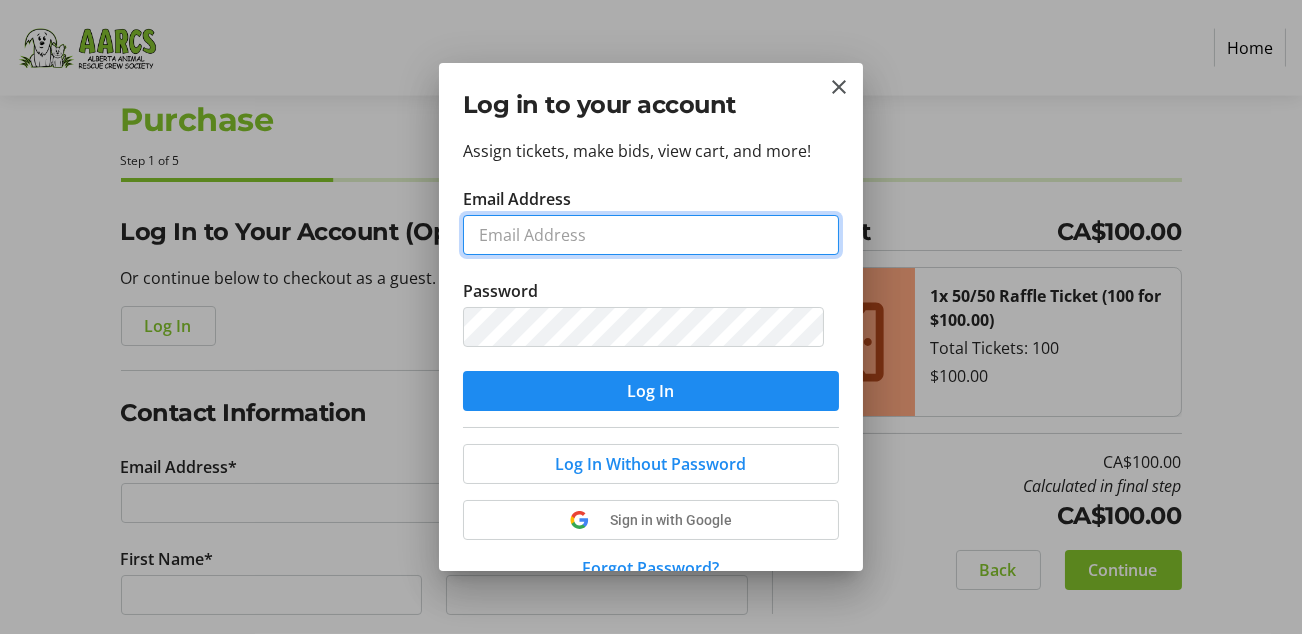 click on "Email Address" at bounding box center (651, 235) 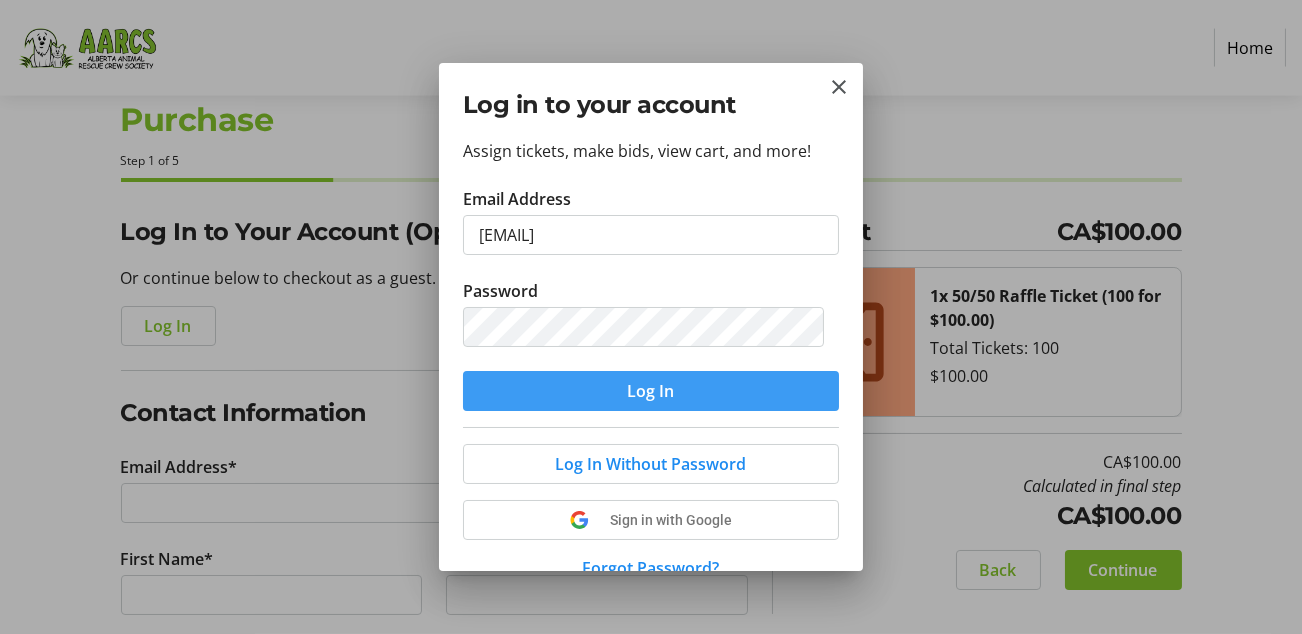 click at bounding box center [651, 391] 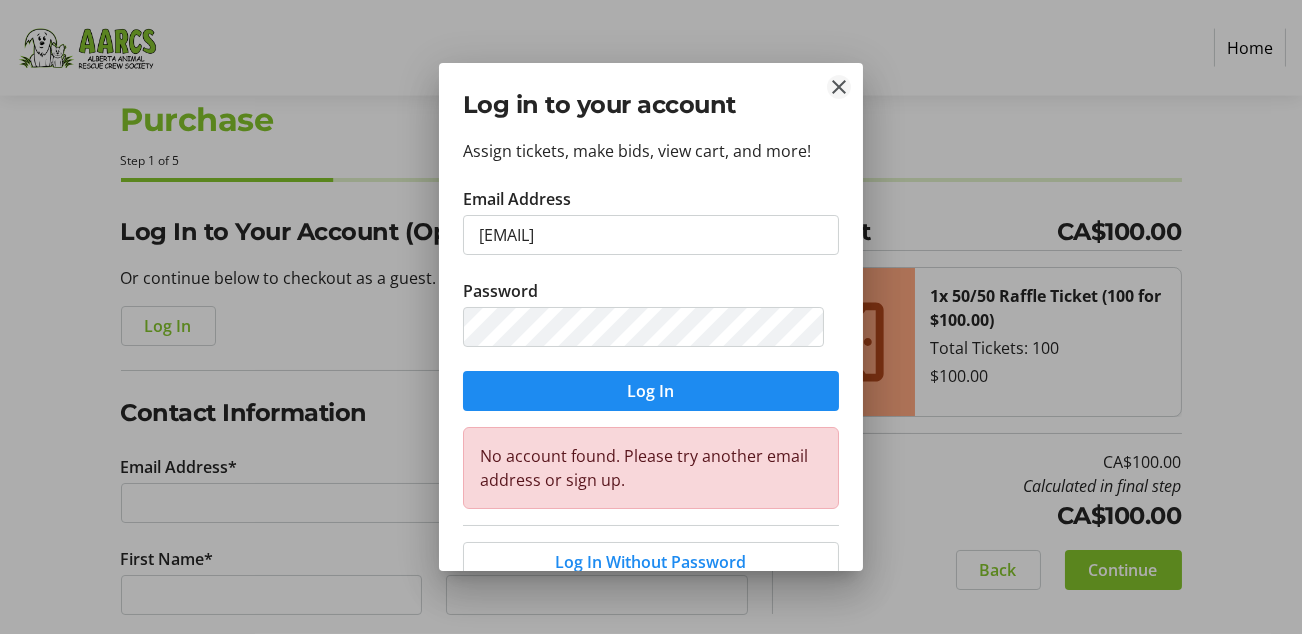 click at bounding box center (839, 87) 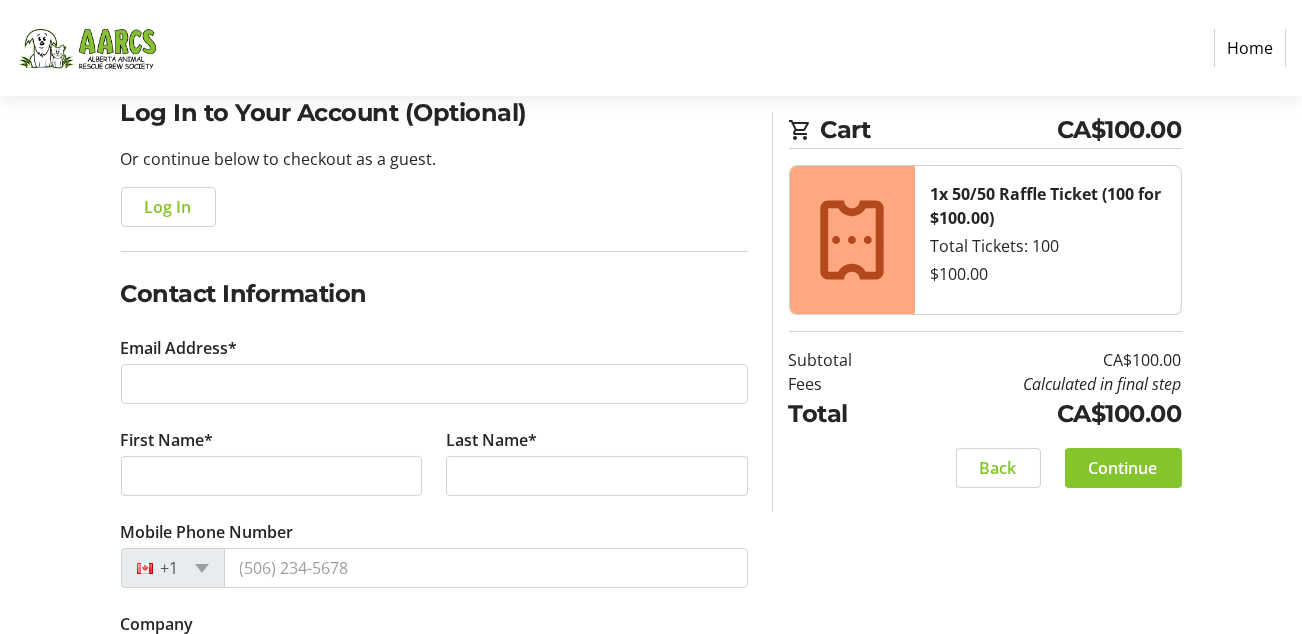 scroll, scrollTop: 168, scrollLeft: 0, axis: vertical 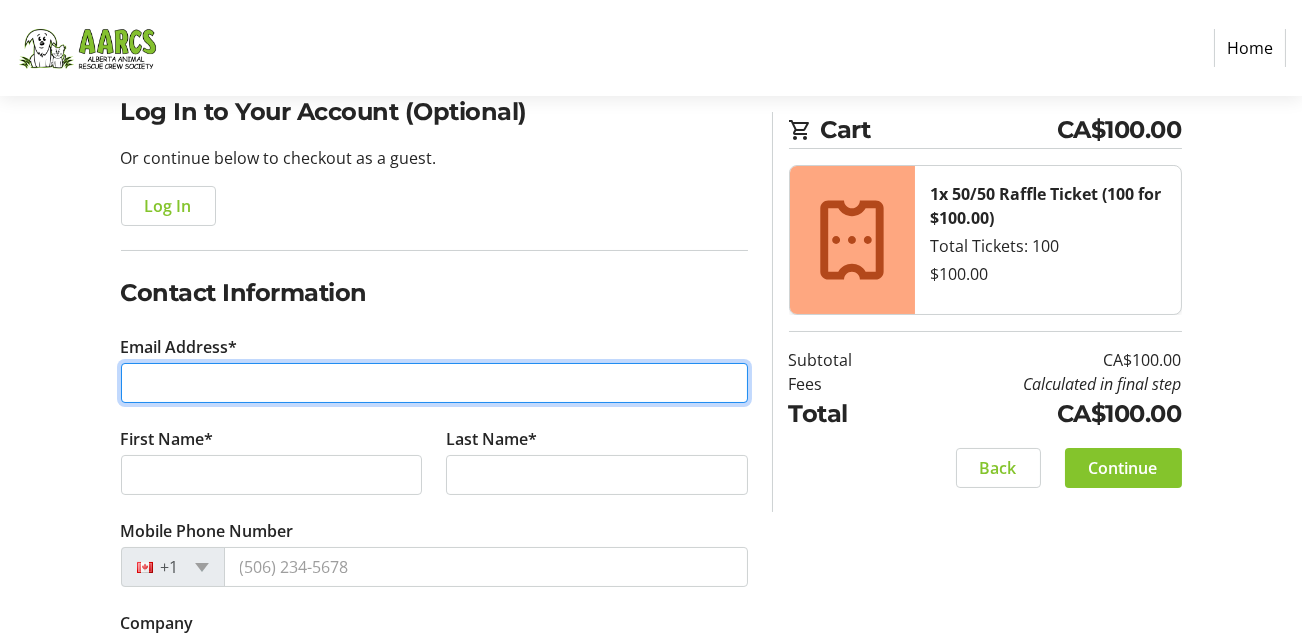 click on "Email Address*" at bounding box center [434, 383] 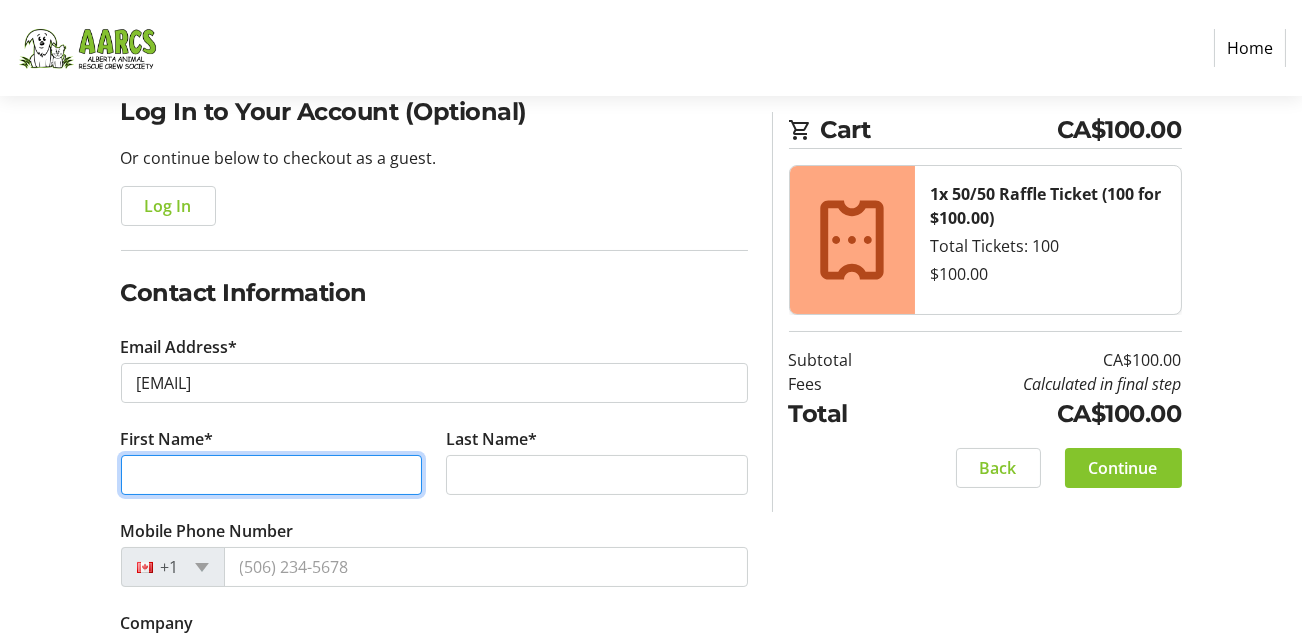 type on "[FIRST]" 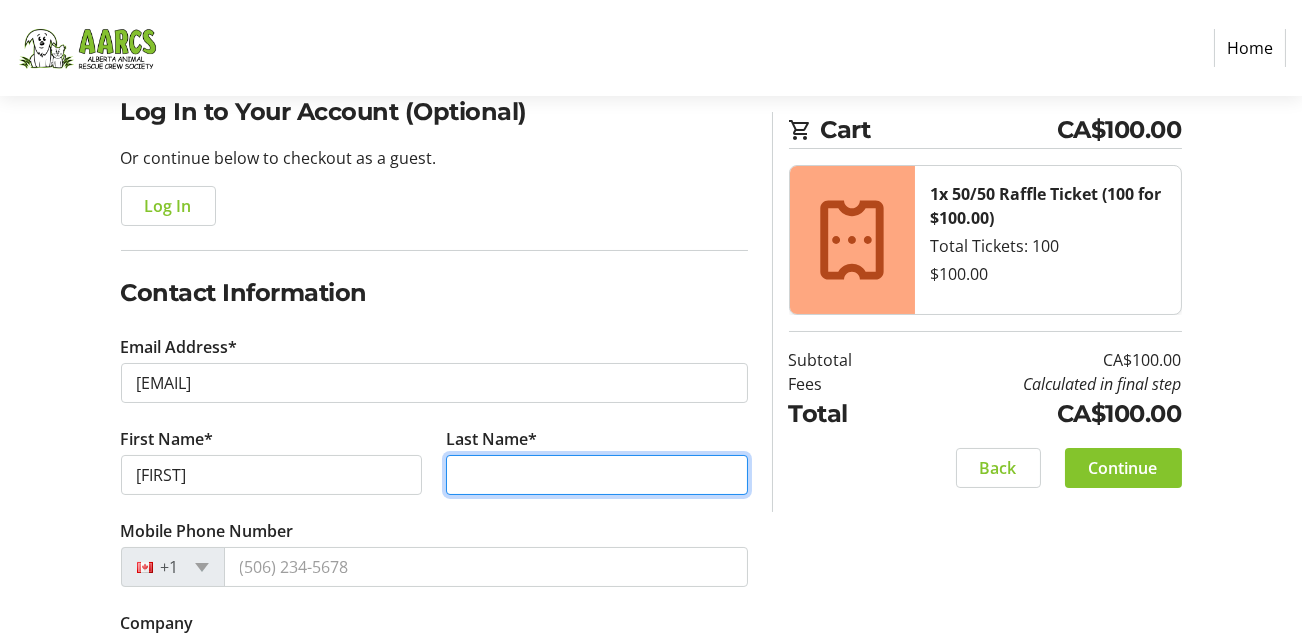 type on "[LAST]" 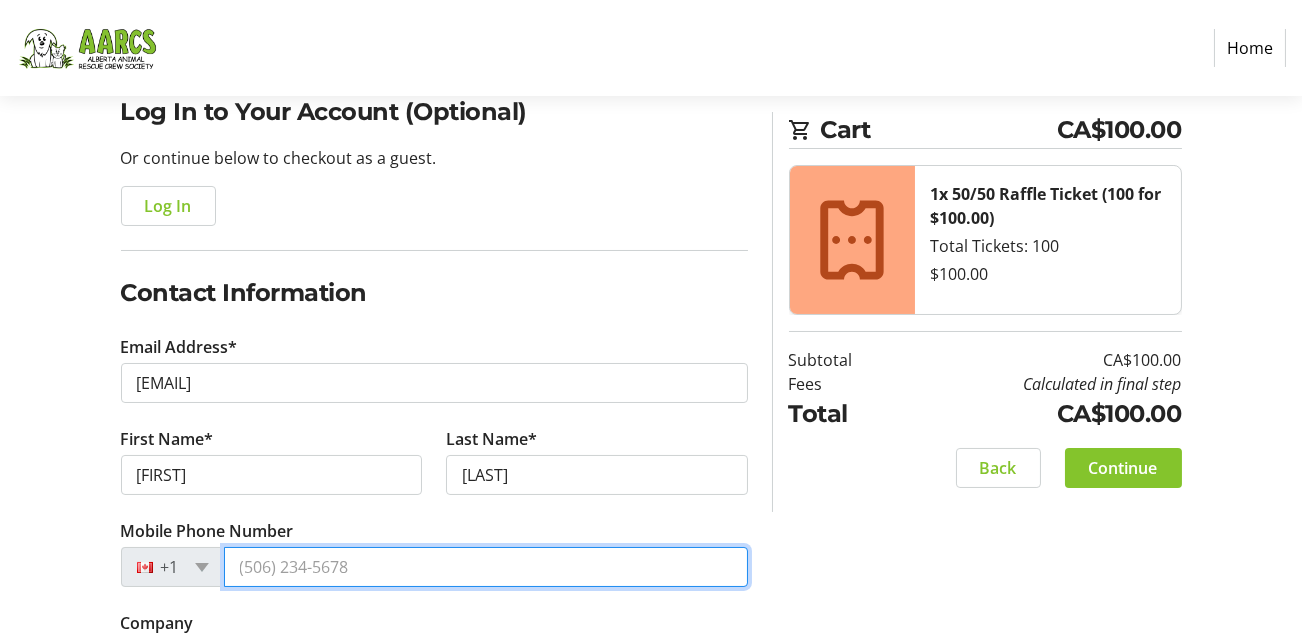 type on "[PHONE]" 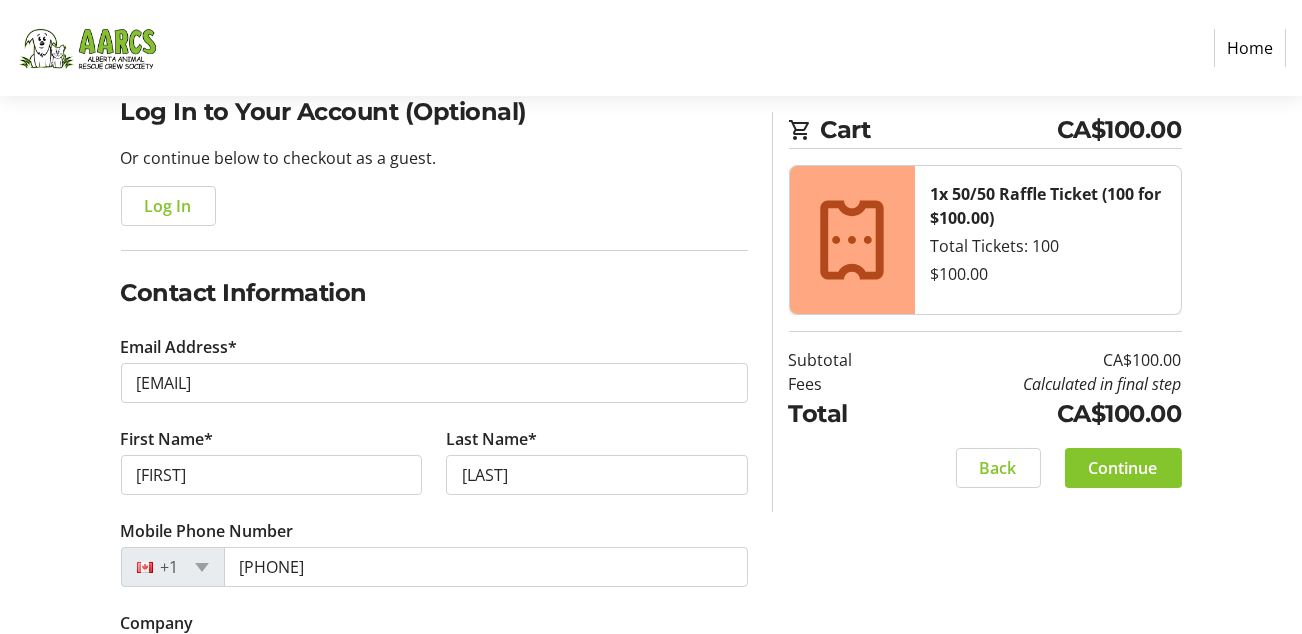 type on "[NUMBER] [STREET], [CITY], [PROVINCE], [COUNTRY]" 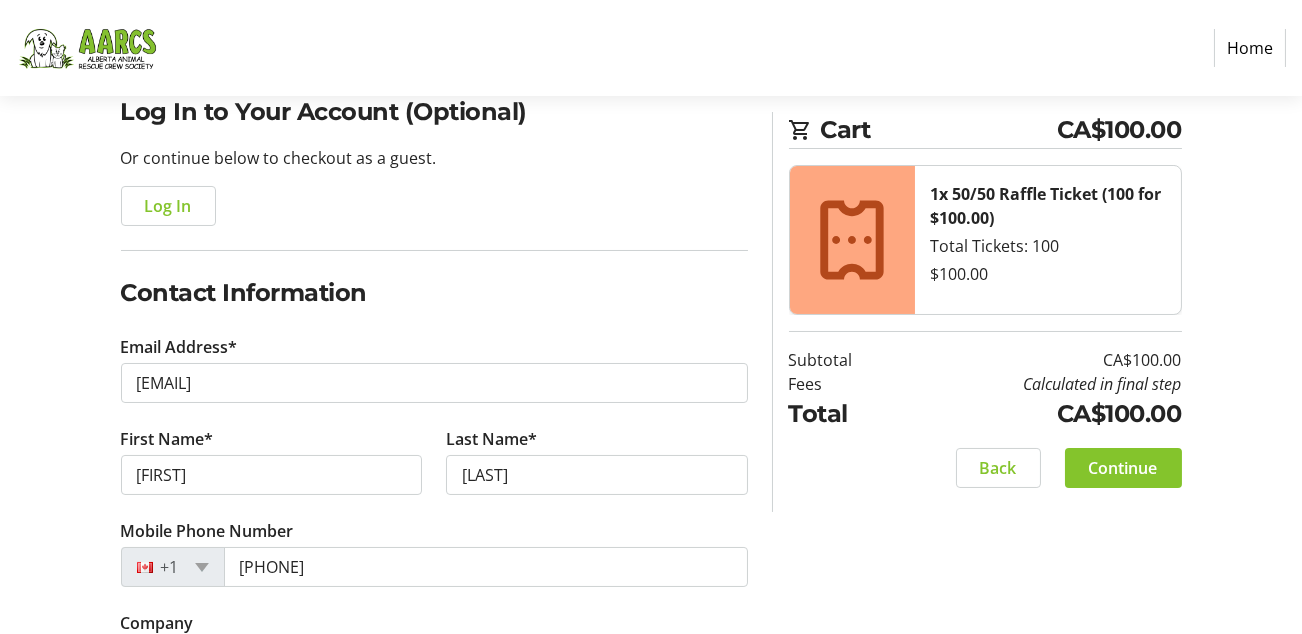 type on "Calgary" 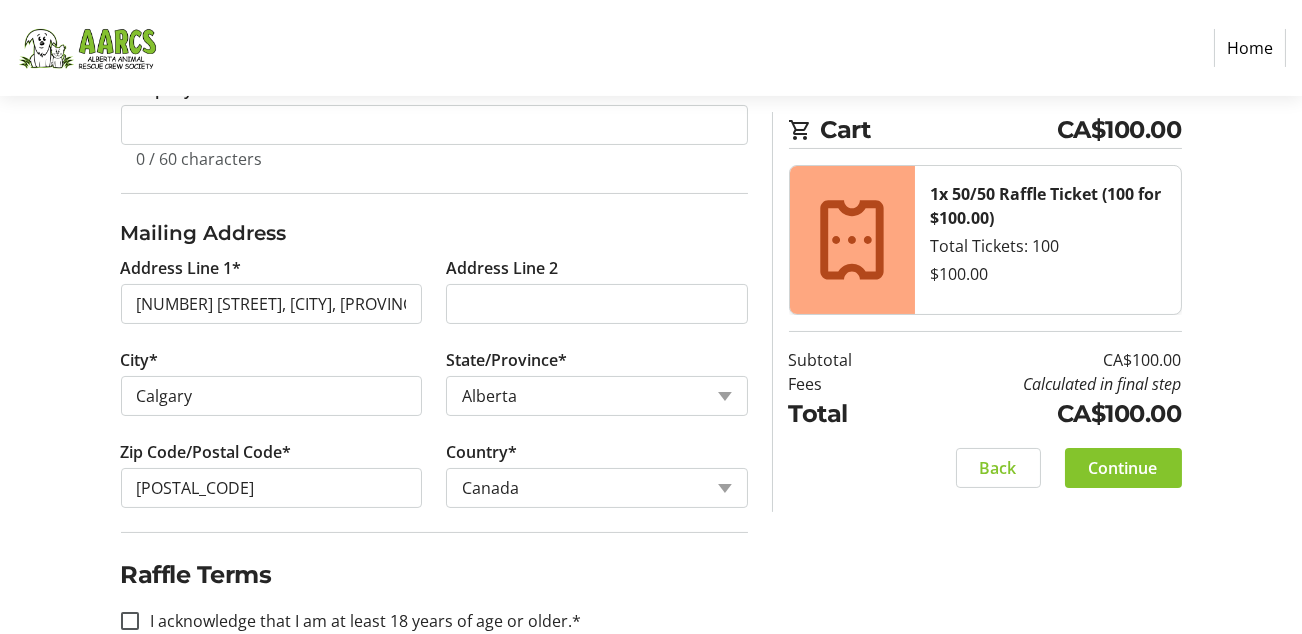 scroll, scrollTop: 742, scrollLeft: 0, axis: vertical 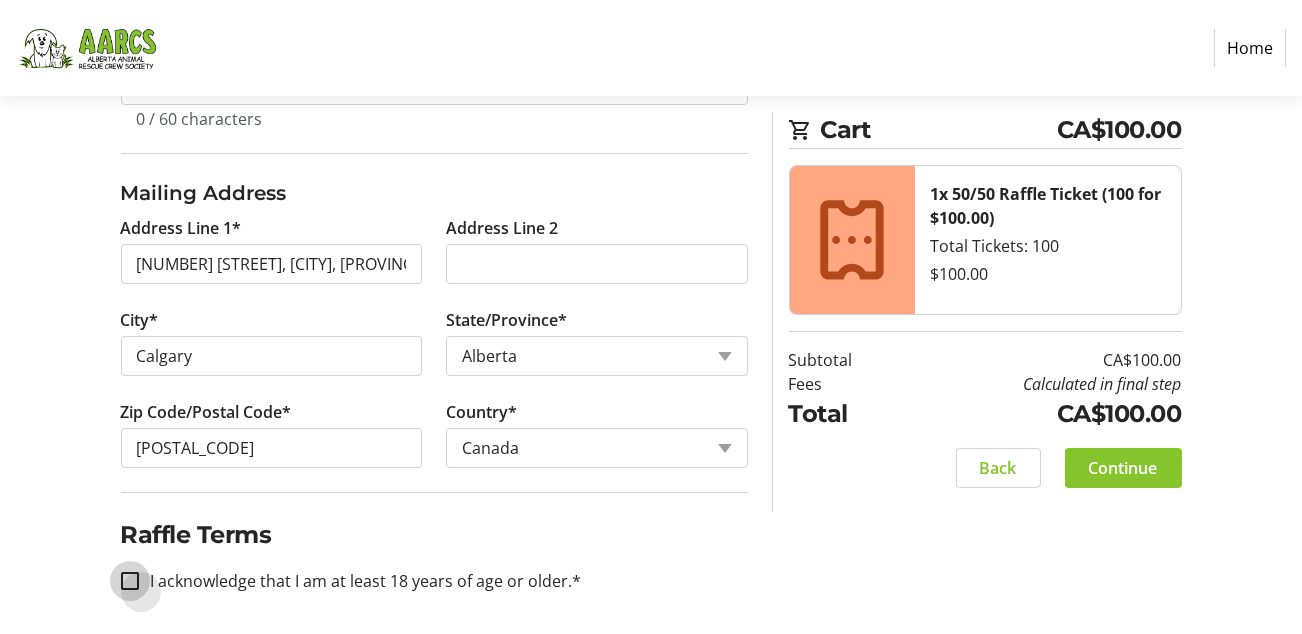 click on "I acknowledge that I am at least 18 years of age or older.*" at bounding box center [130, 581] 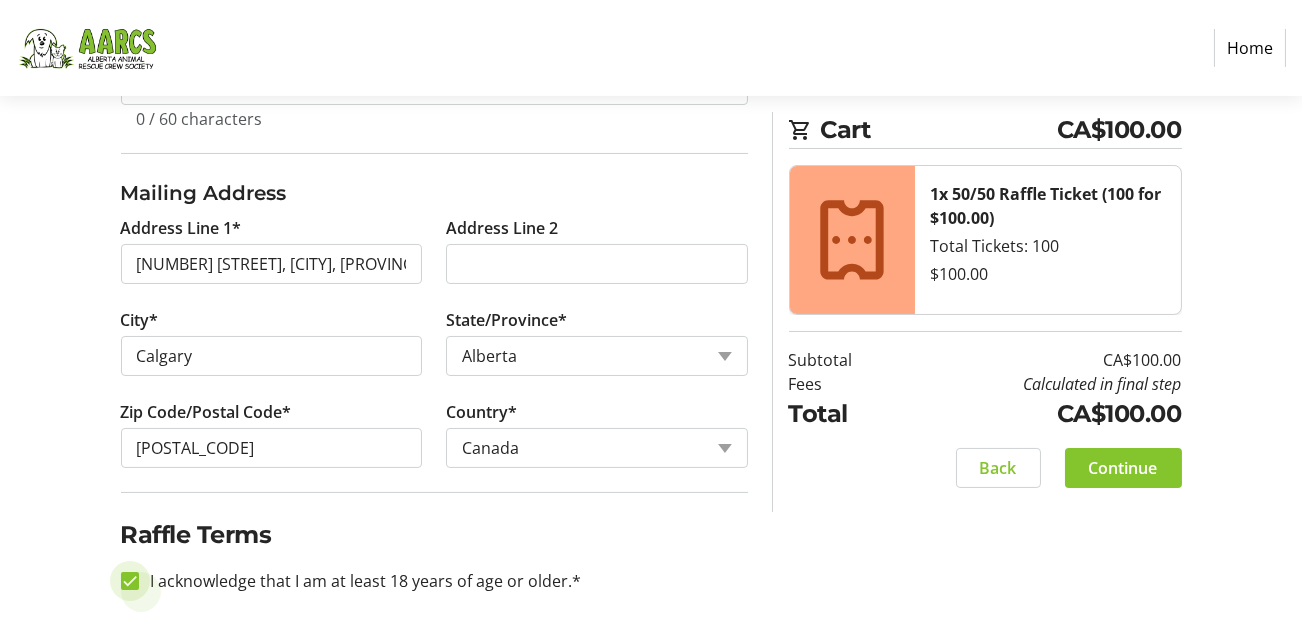 checkbox on "true" 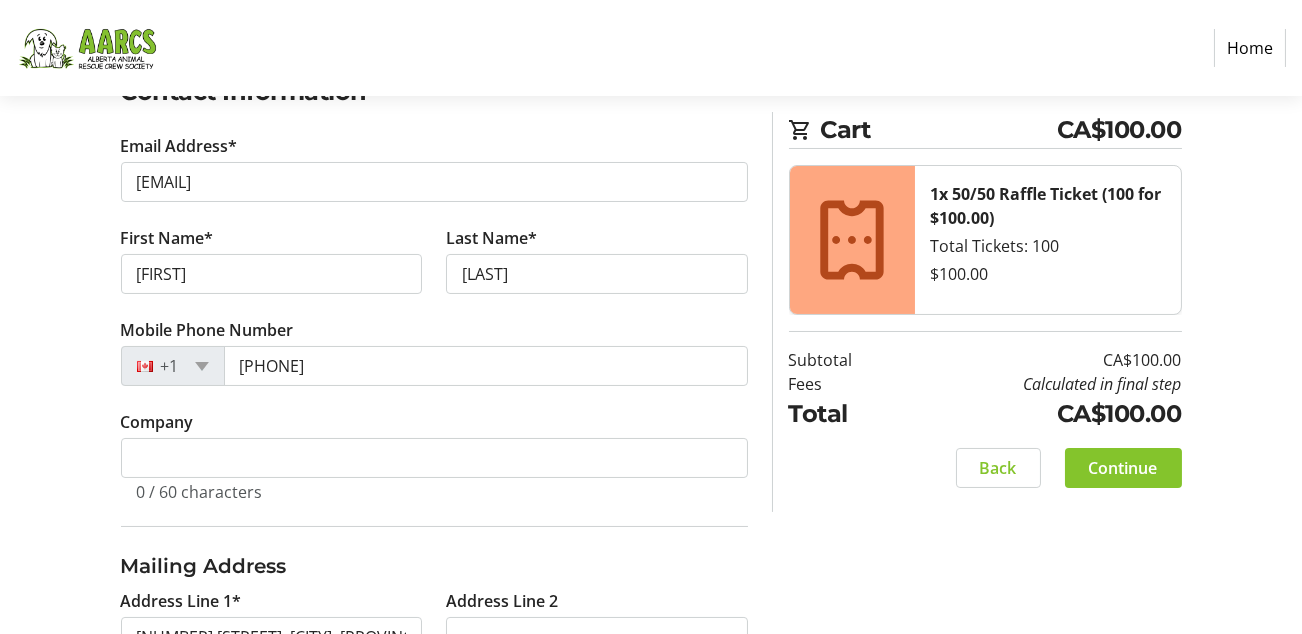 scroll, scrollTop: 368, scrollLeft: 0, axis: vertical 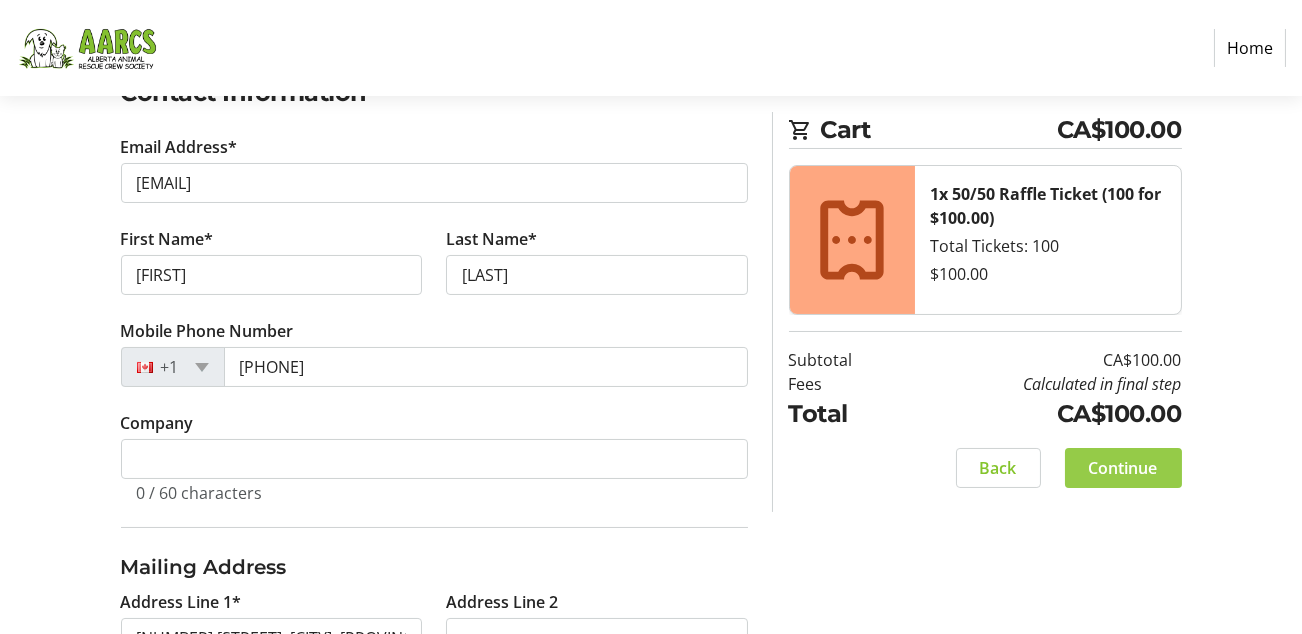 click on "Continue" 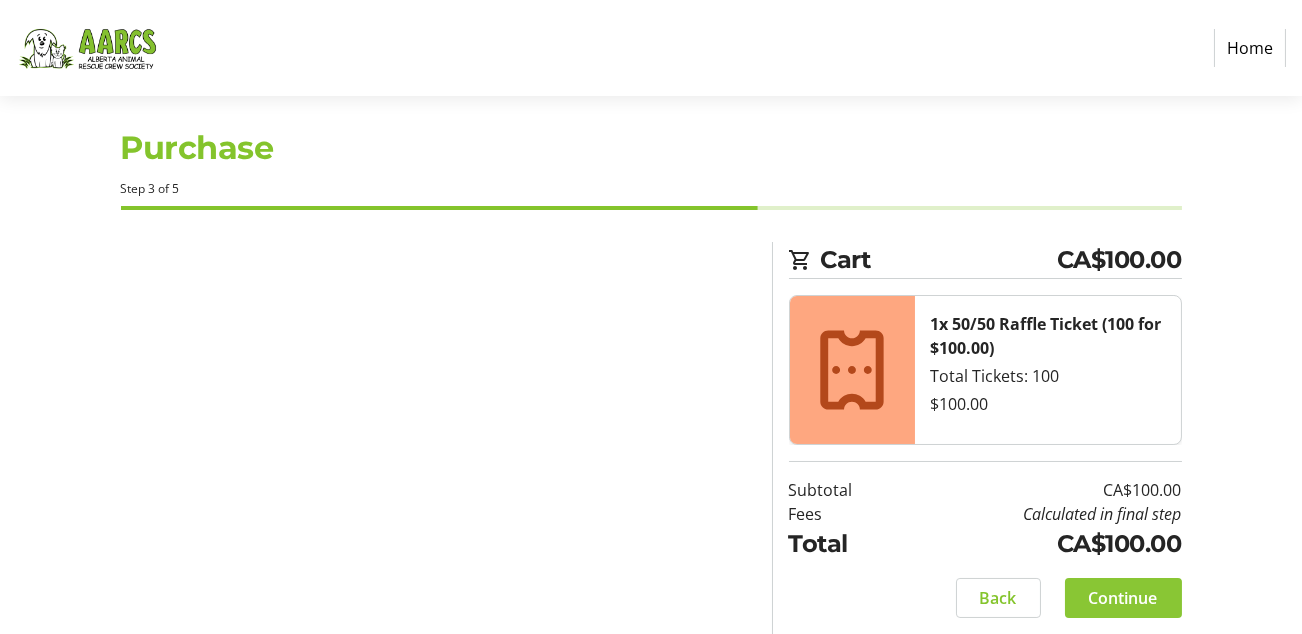 scroll, scrollTop: 0, scrollLeft: 0, axis: both 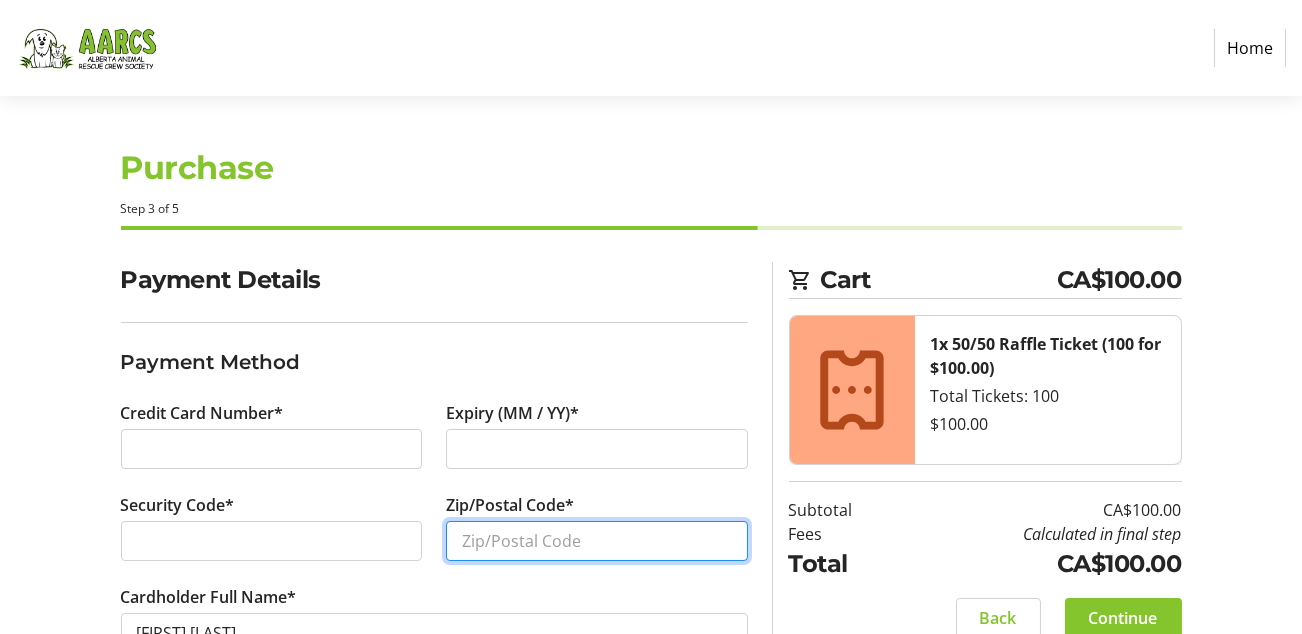 click on "Zip/Postal Code*" at bounding box center (597, 541) 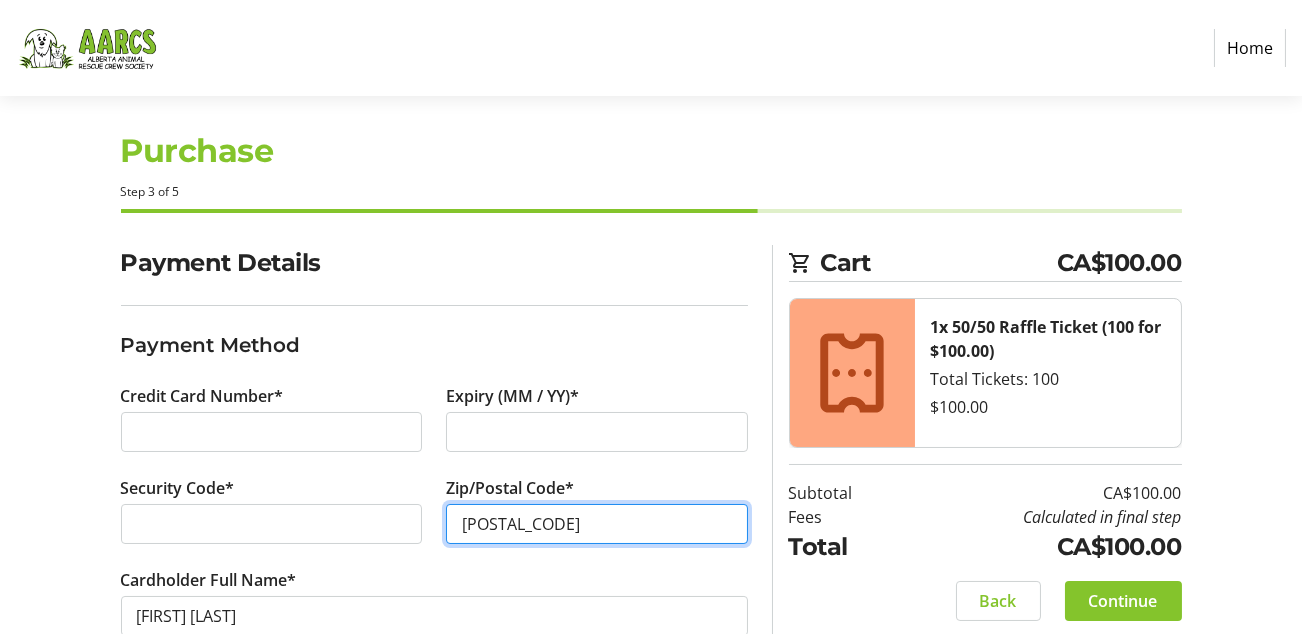 scroll, scrollTop: 64, scrollLeft: 0, axis: vertical 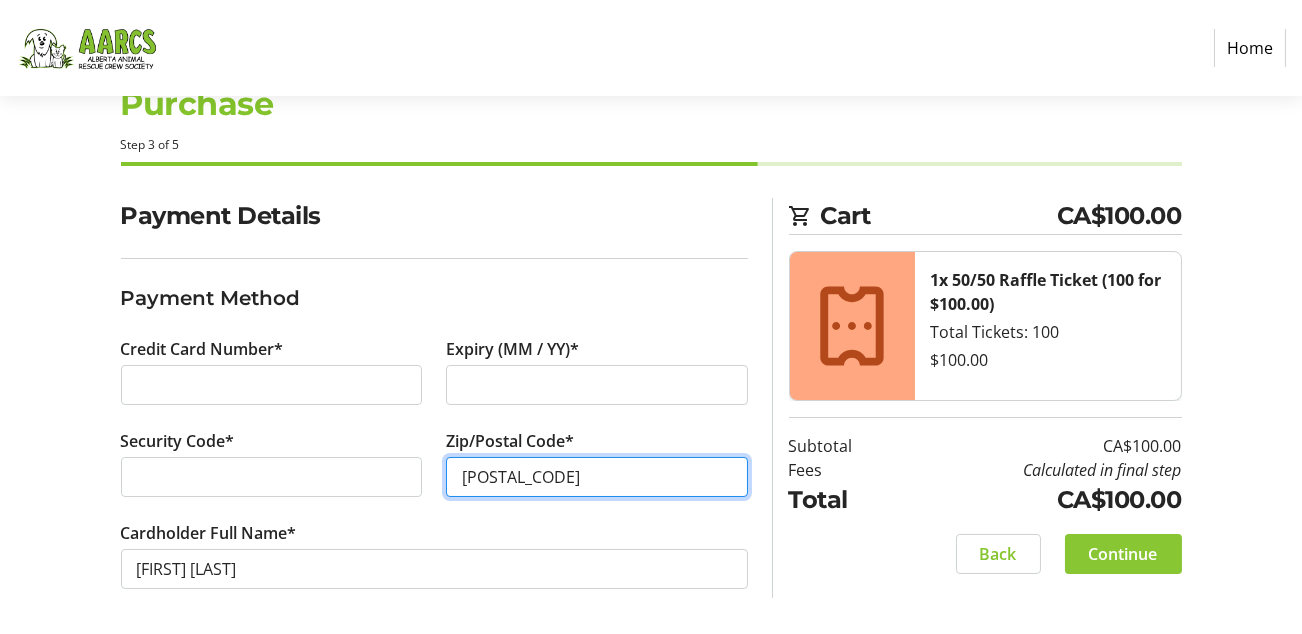 type on "[POSTAL_CODE]" 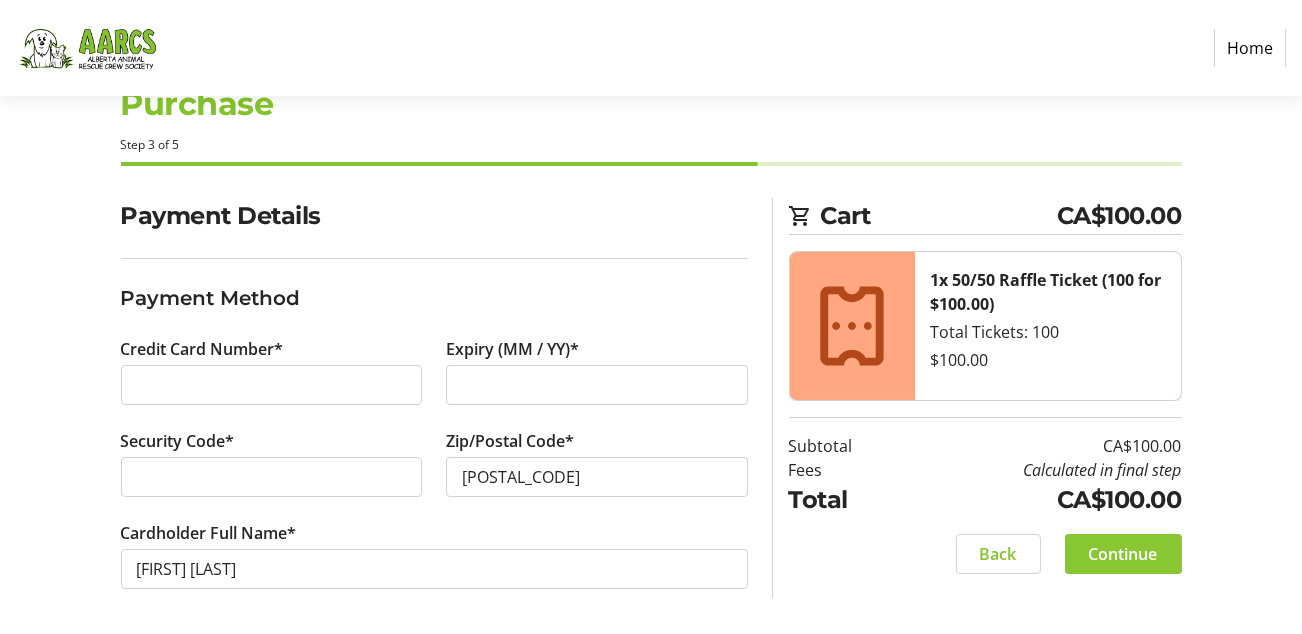 click on "Continue" 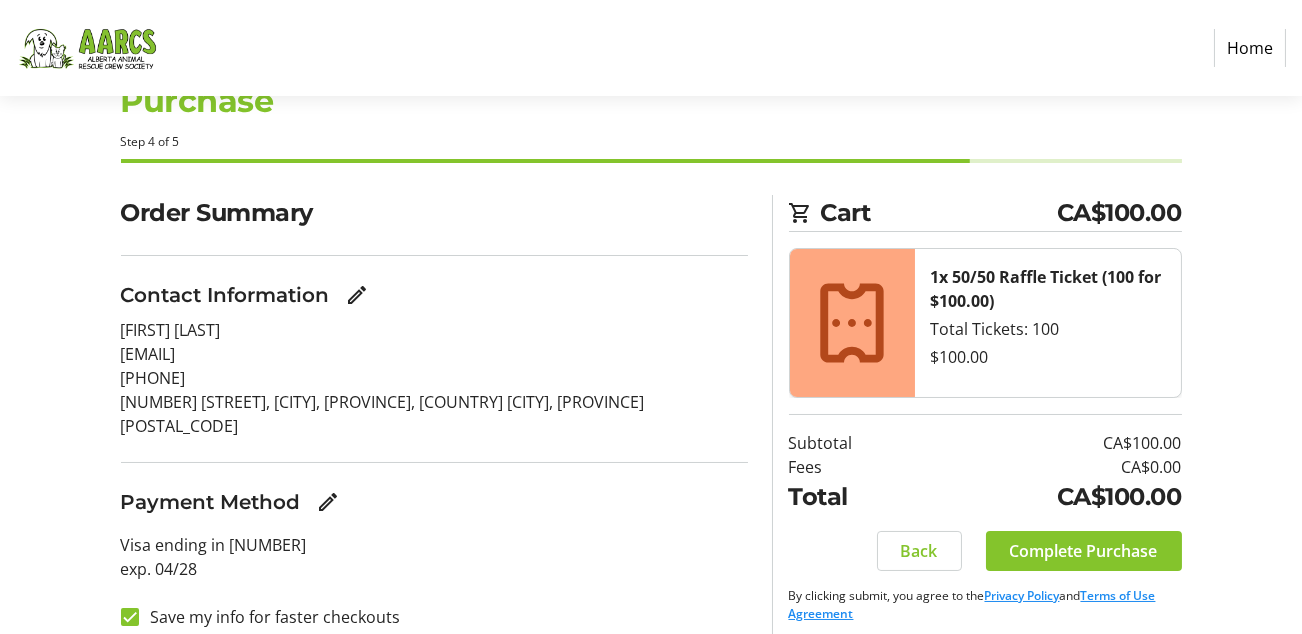 scroll, scrollTop: 77, scrollLeft: 0, axis: vertical 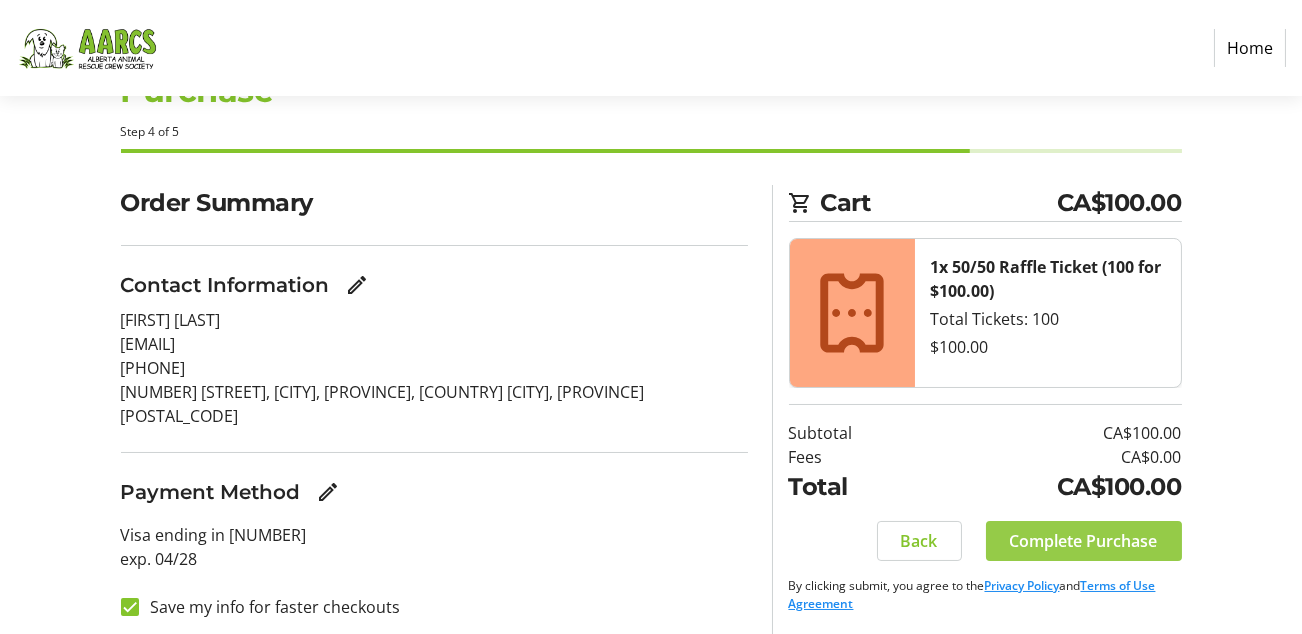 click 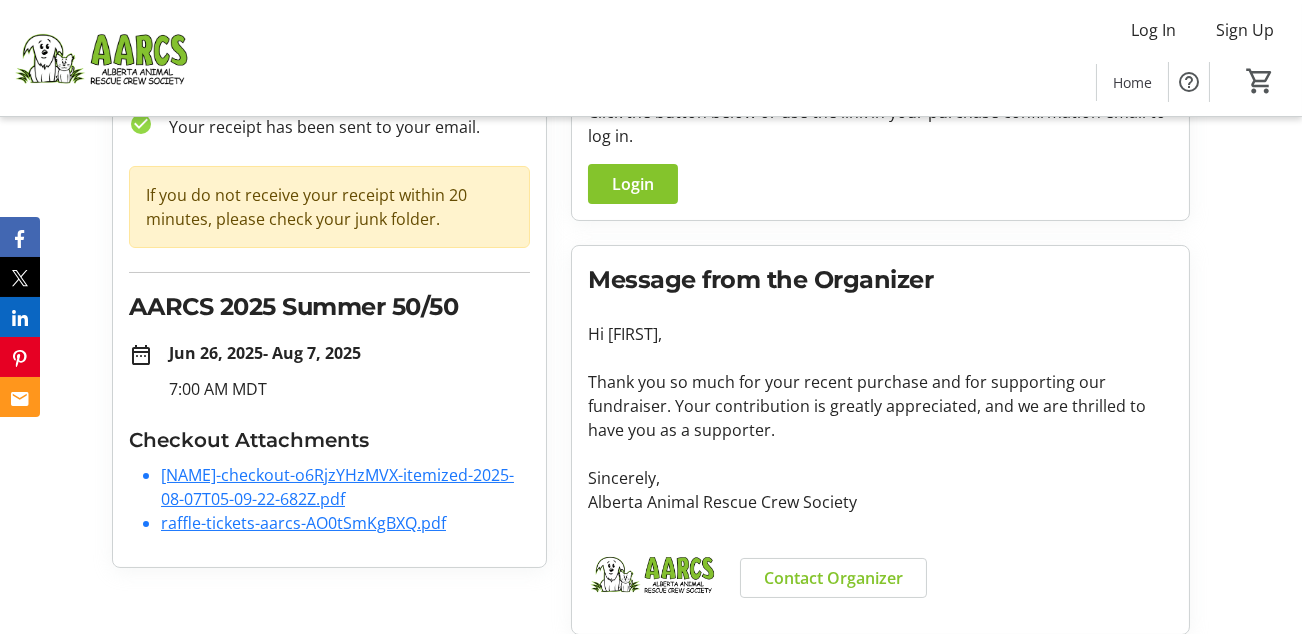 scroll, scrollTop: 158, scrollLeft: 0, axis: vertical 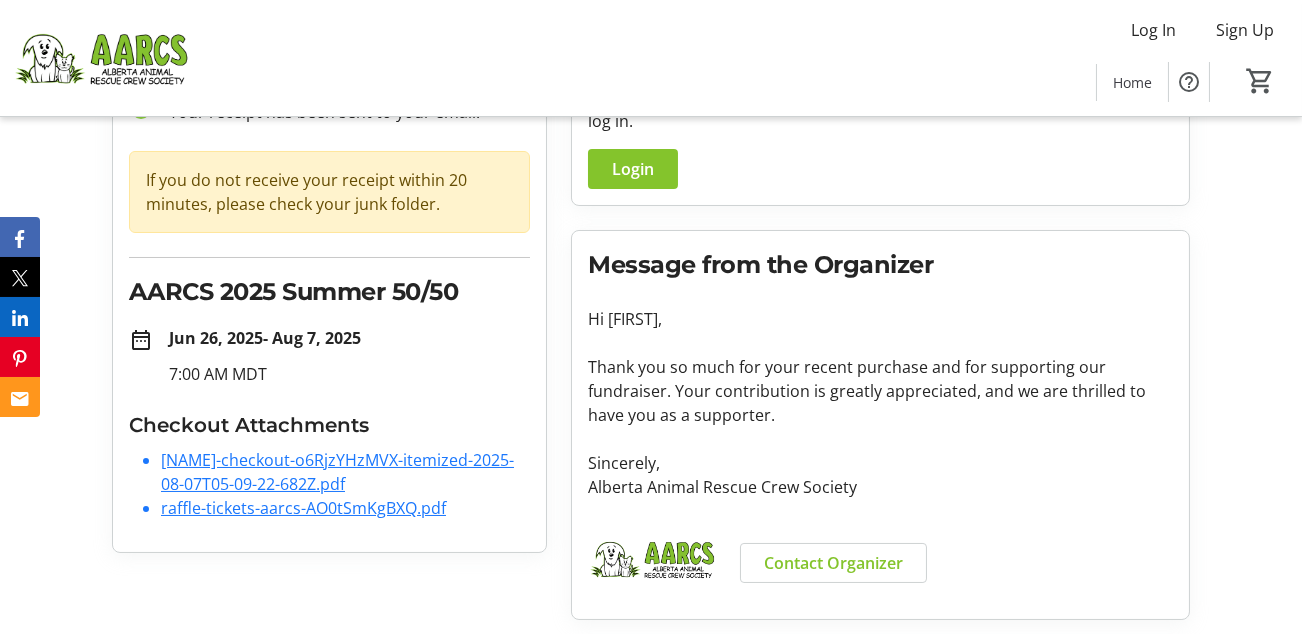 click on "[NAME]-checkout-o6RjzYHzMVX-itemized-2025-08-07T05-09-22-682Z.pdf" 